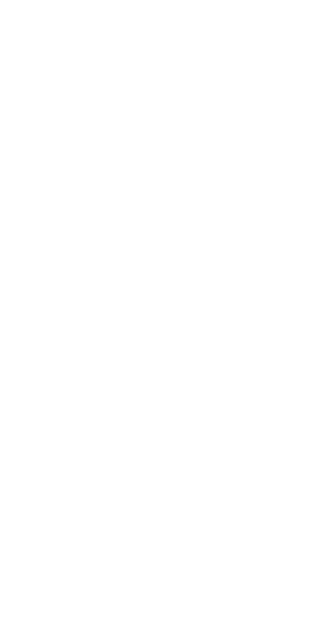 scroll, scrollTop: 0, scrollLeft: 0, axis: both 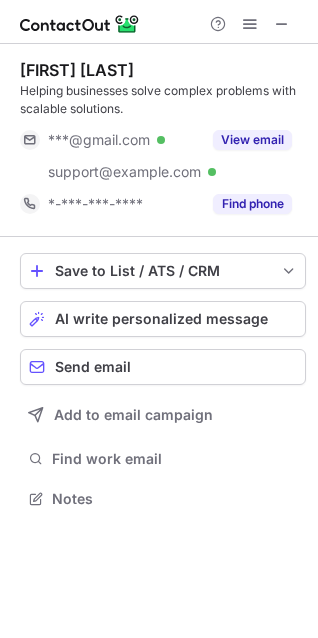 drag, startPoint x: 281, startPoint y: 19, endPoint x: 163, endPoint y: 47, distance: 121.27654 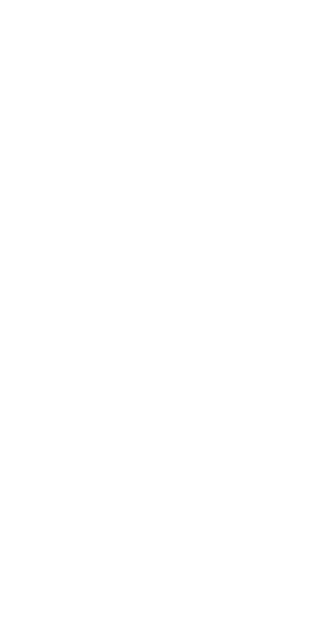 scroll, scrollTop: 0, scrollLeft: 0, axis: both 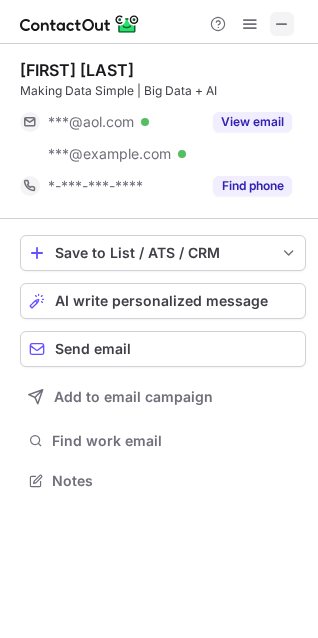 click at bounding box center (282, 24) 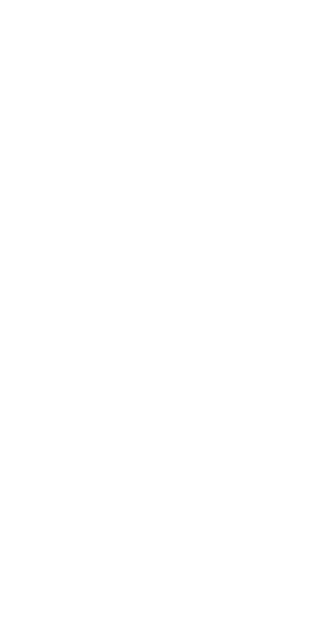 scroll, scrollTop: 0, scrollLeft: 0, axis: both 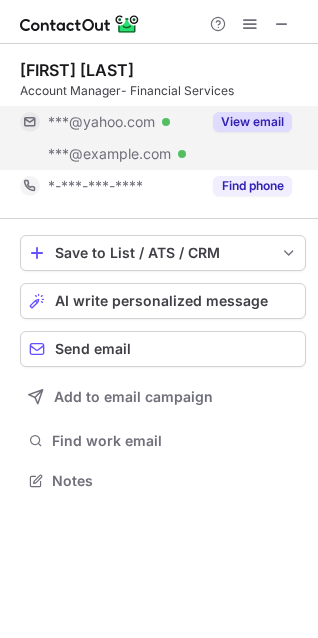 click on "View email" at bounding box center [252, 122] 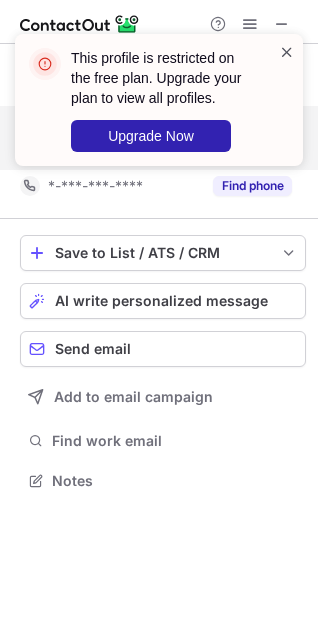 click at bounding box center [287, 52] 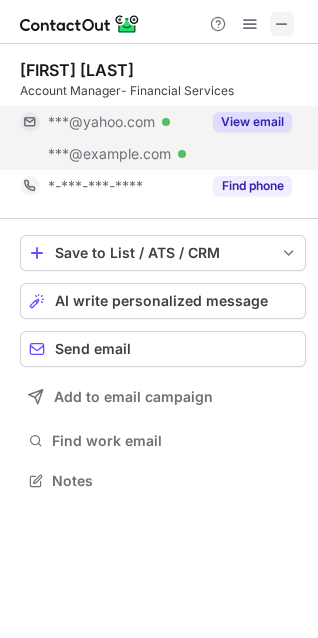 click at bounding box center (282, 24) 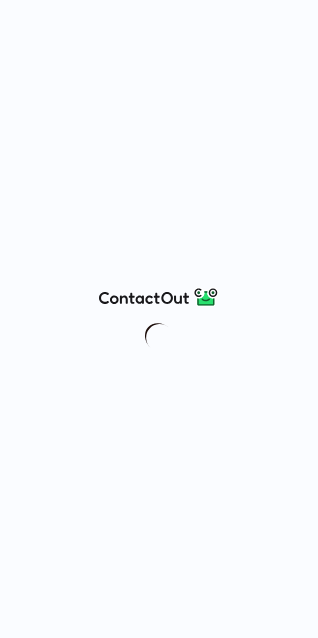 scroll, scrollTop: 0, scrollLeft: 0, axis: both 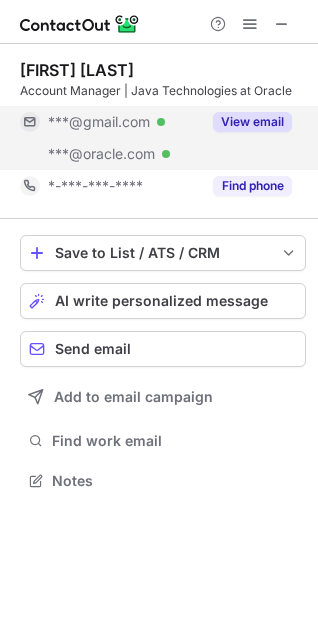 click on "View email" at bounding box center [252, 122] 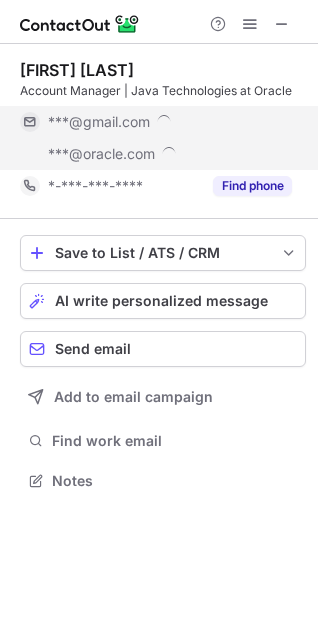 scroll, scrollTop: 10, scrollLeft: 10, axis: both 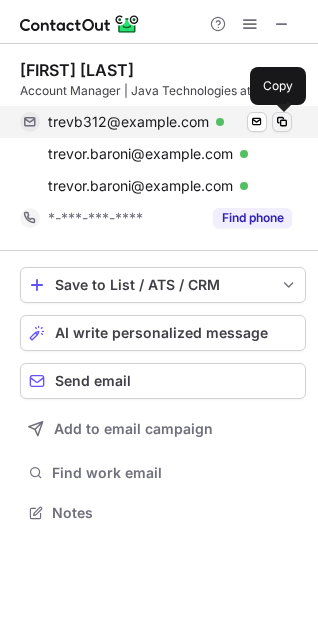 click at bounding box center (282, 122) 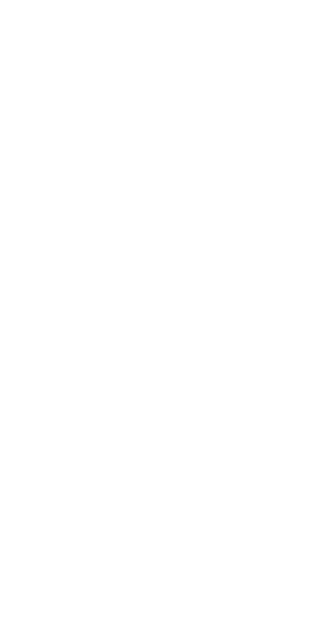 scroll, scrollTop: 0, scrollLeft: 0, axis: both 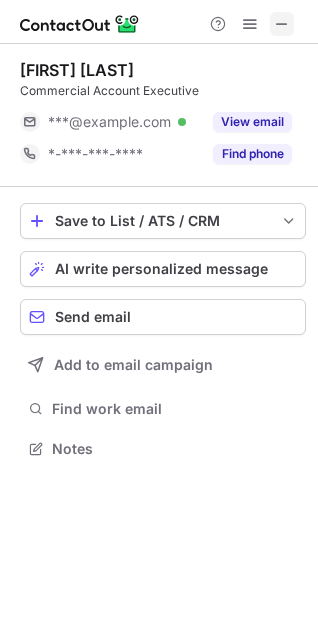 click at bounding box center (282, 24) 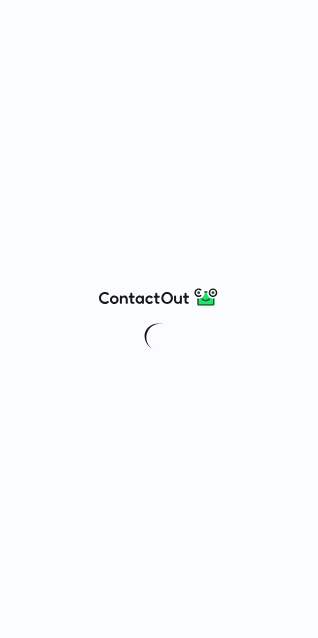 scroll, scrollTop: 0, scrollLeft: 0, axis: both 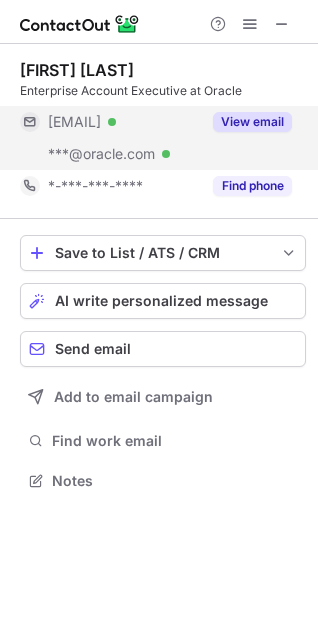 click on "View email" at bounding box center (252, 122) 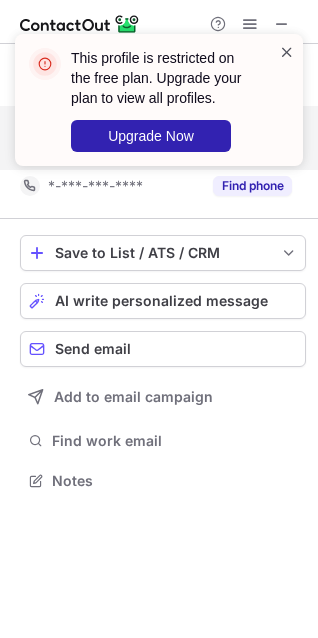 click at bounding box center (287, 52) 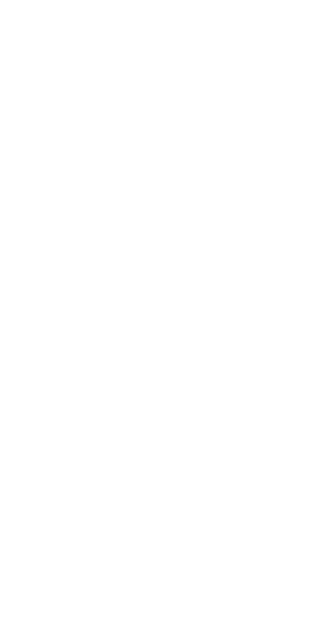 scroll, scrollTop: 0, scrollLeft: 0, axis: both 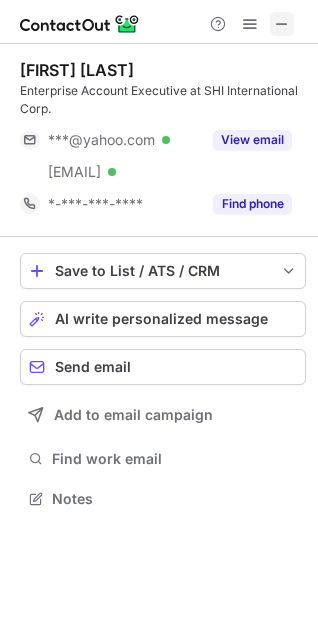 click at bounding box center [282, 24] 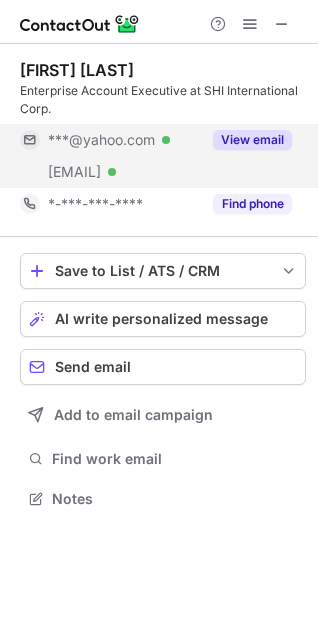 click on "View email" at bounding box center (252, 140) 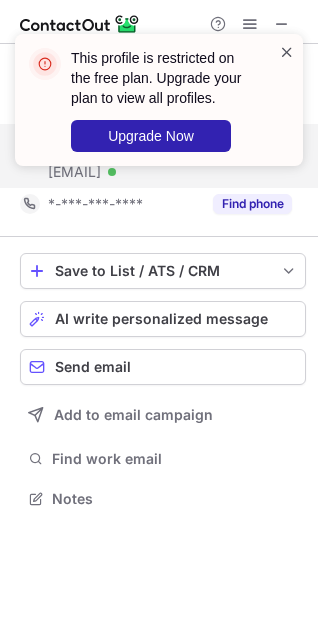 click at bounding box center (287, 52) 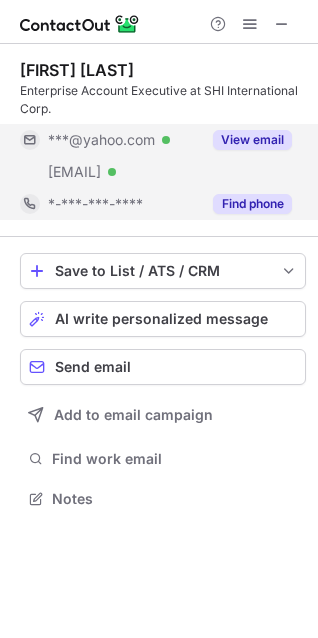 click on "Find phone" at bounding box center [252, 204] 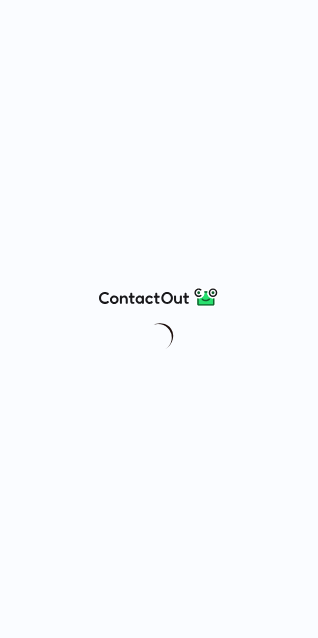 scroll, scrollTop: 0, scrollLeft: 0, axis: both 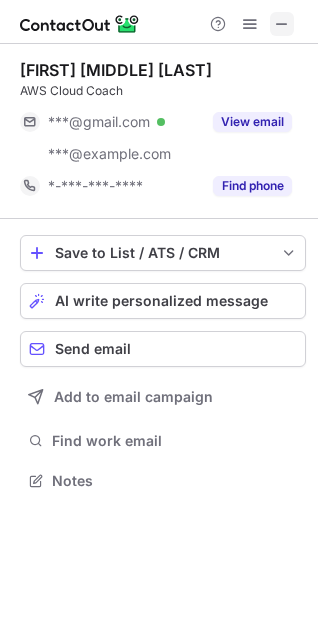 click at bounding box center [282, 24] 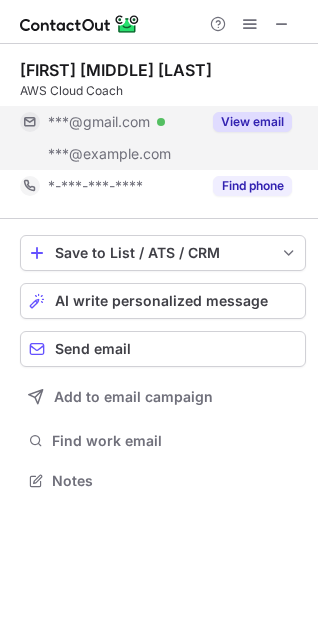 click on "View email" at bounding box center [252, 122] 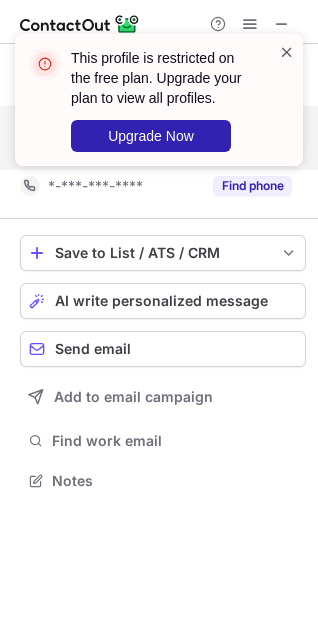 click at bounding box center (287, 52) 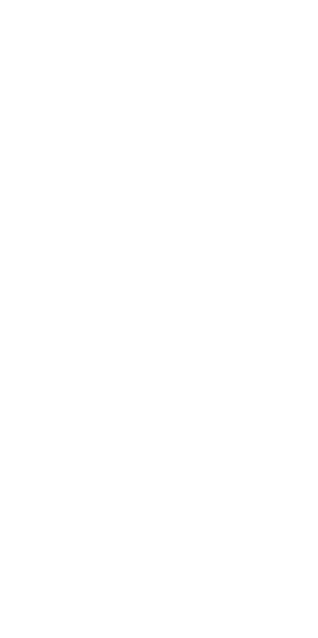 scroll, scrollTop: 0, scrollLeft: 0, axis: both 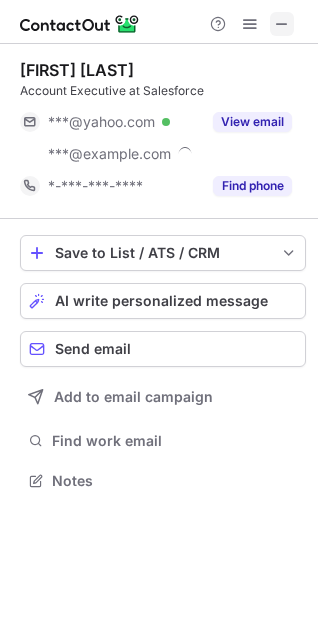 click at bounding box center (282, 24) 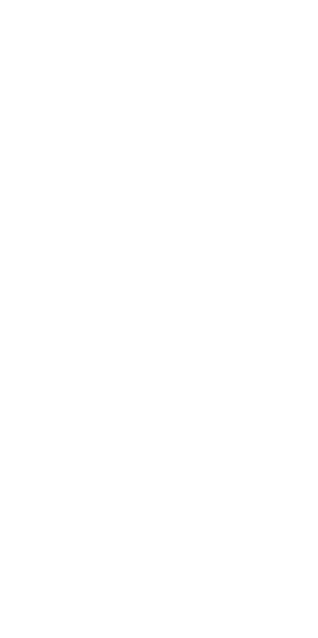 scroll, scrollTop: 0, scrollLeft: 0, axis: both 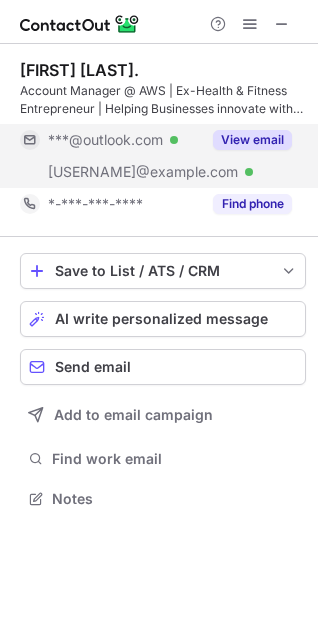 click on "View email" at bounding box center (252, 140) 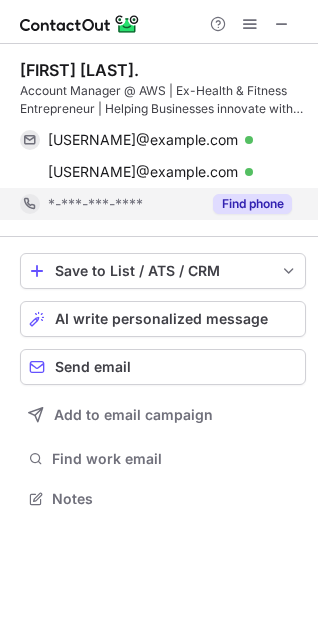 click on "Find phone" at bounding box center [252, 204] 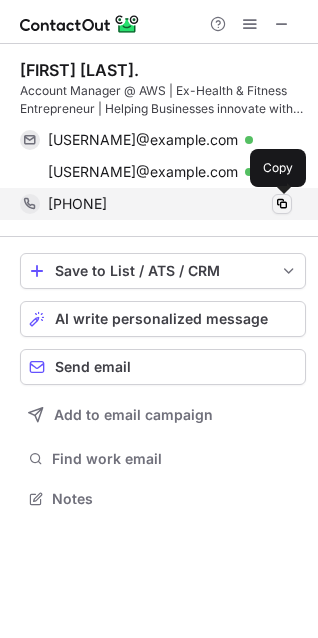 click at bounding box center [282, 204] 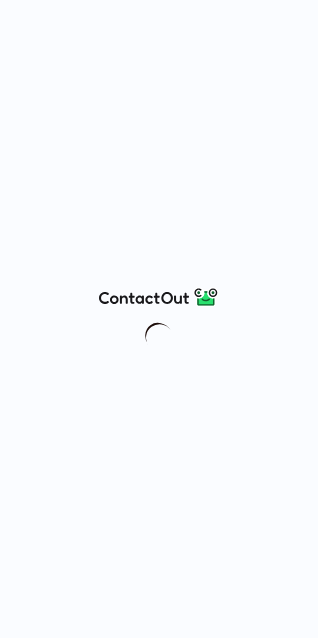 scroll, scrollTop: 0, scrollLeft: 0, axis: both 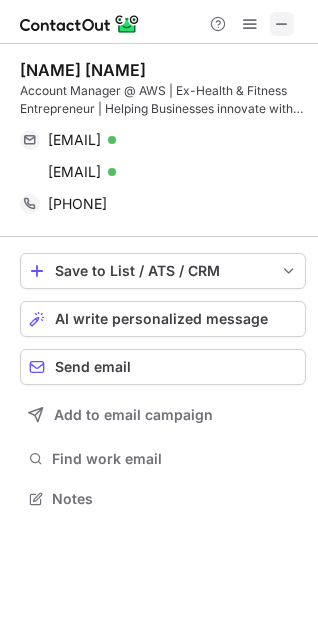 click at bounding box center [282, 24] 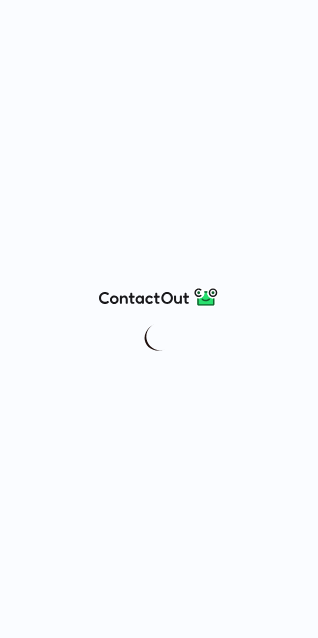 scroll, scrollTop: 0, scrollLeft: 0, axis: both 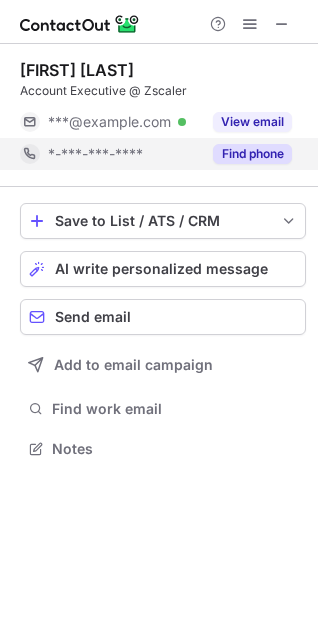 click on "Find phone" at bounding box center (252, 154) 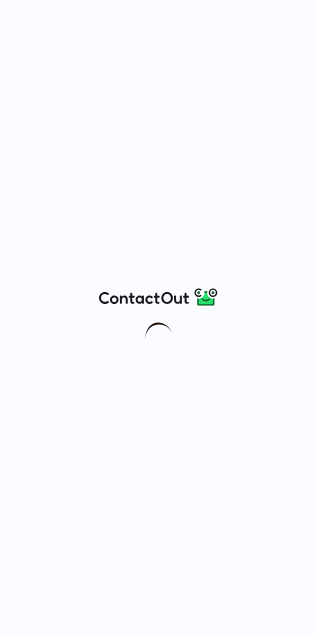 scroll, scrollTop: 0, scrollLeft: 0, axis: both 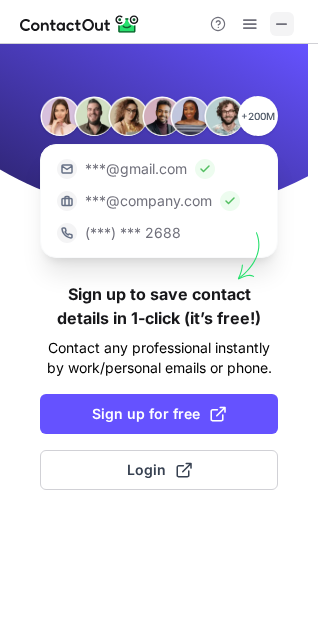 click at bounding box center (282, 24) 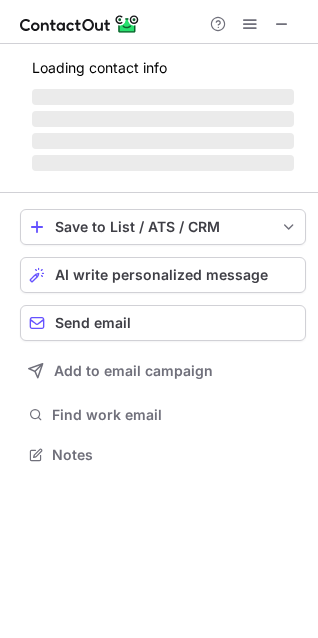 scroll, scrollTop: 10, scrollLeft: 10, axis: both 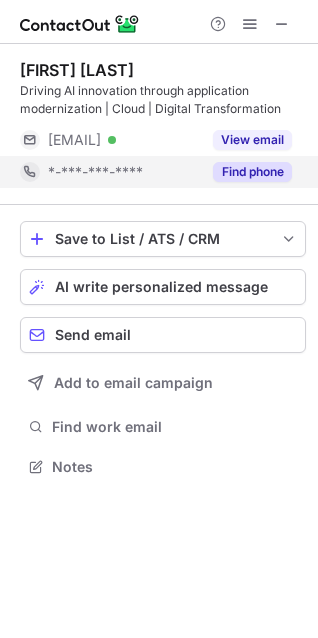 click on "Find phone" at bounding box center (252, 172) 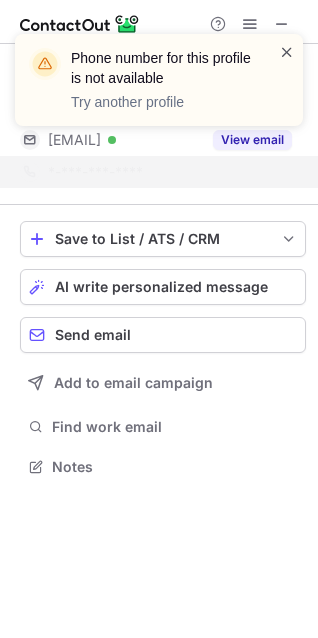 click at bounding box center (287, 52) 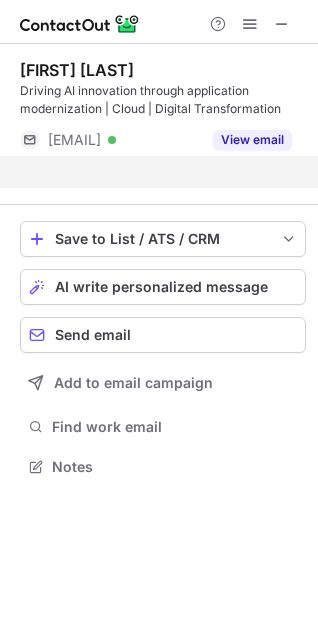 scroll, scrollTop: 421, scrollLeft: 318, axis: both 